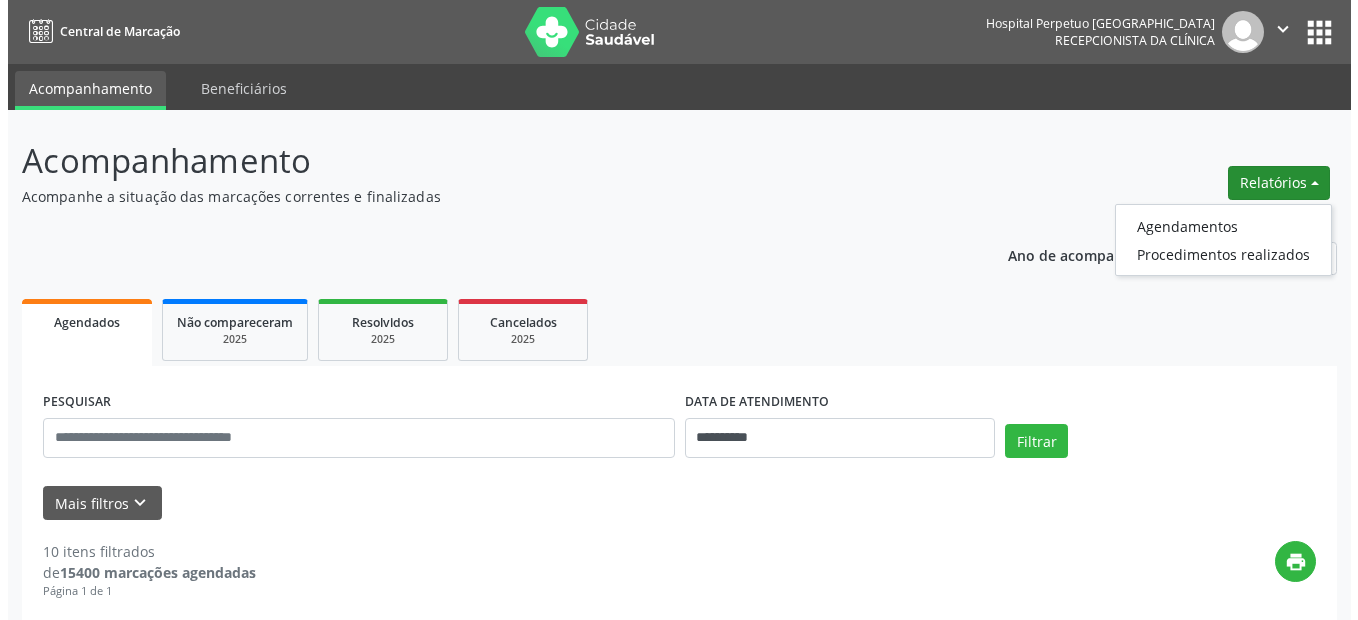 scroll, scrollTop: 0, scrollLeft: 0, axis: both 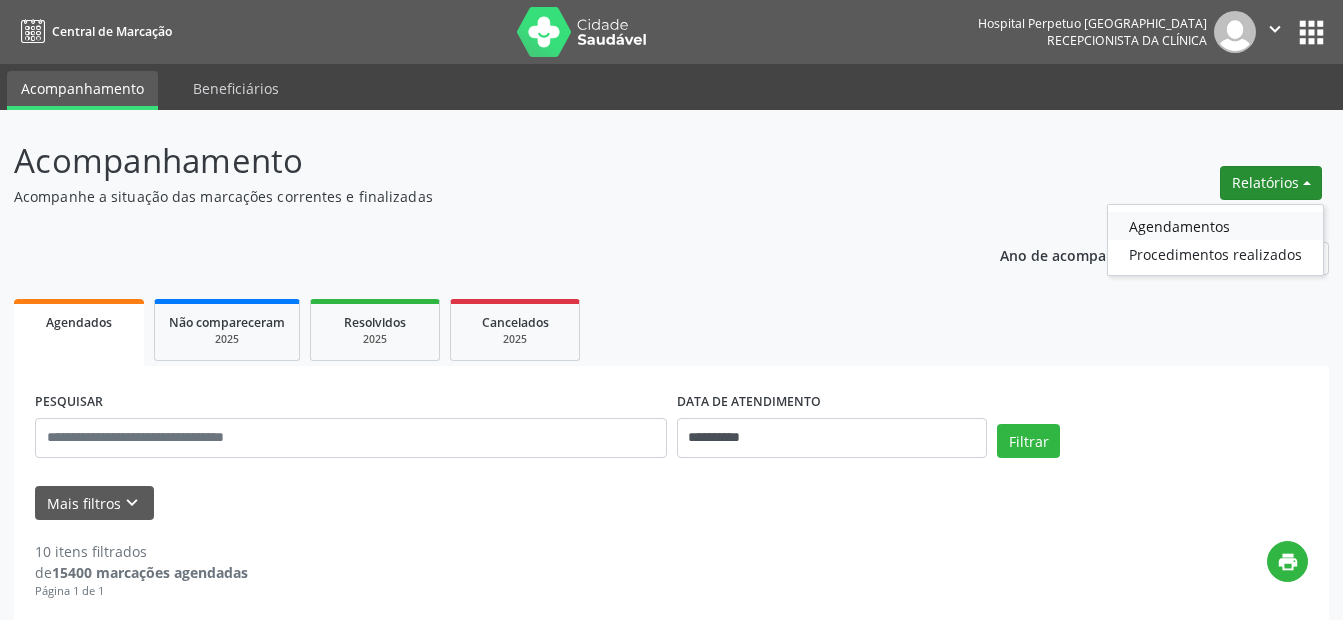 click on "Agendamentos" at bounding box center (1215, 226) 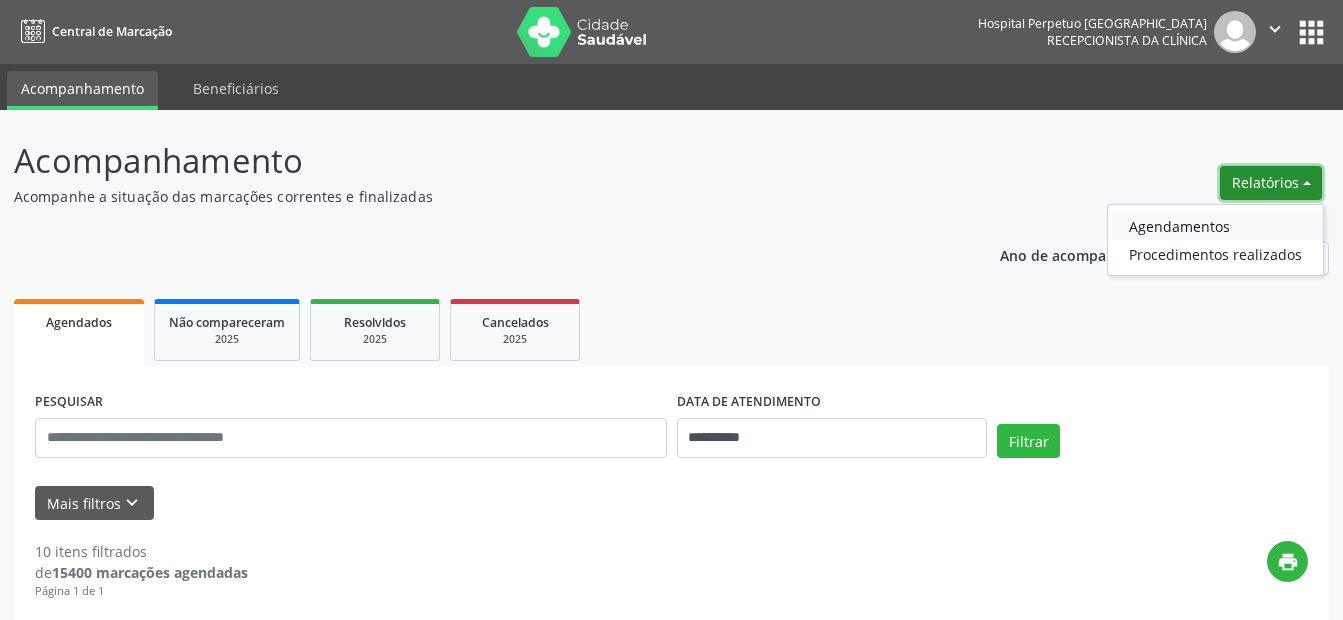 select on "*" 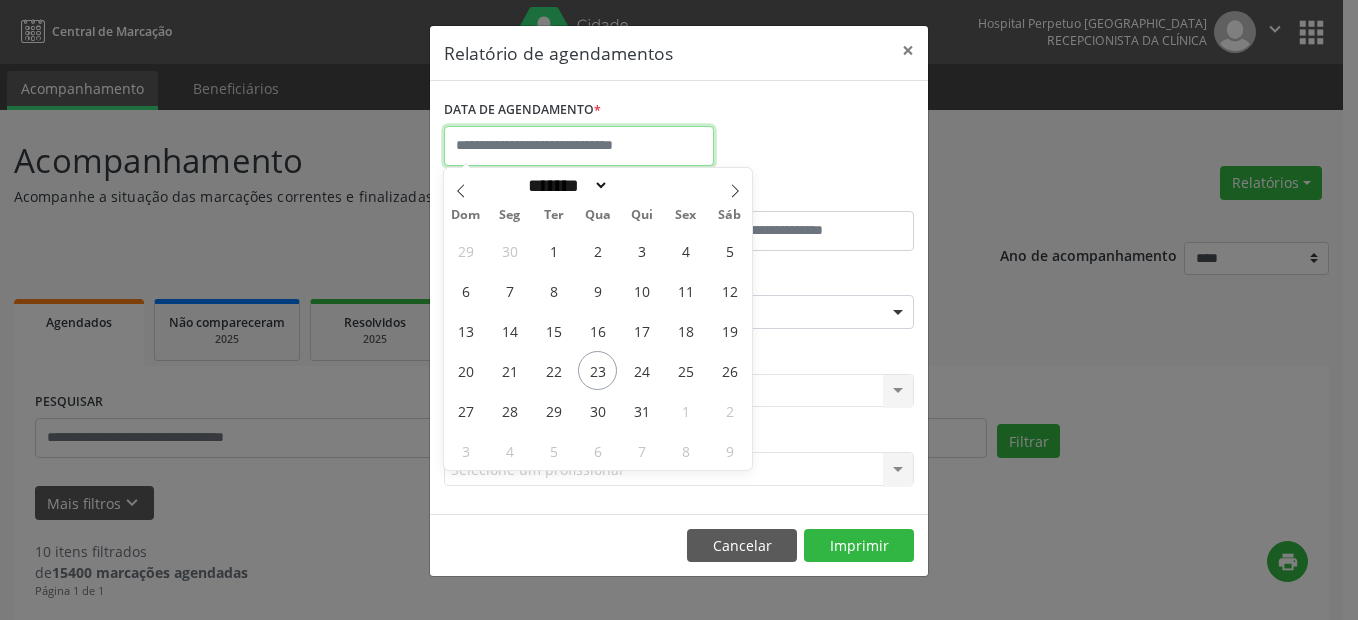 click at bounding box center (579, 146) 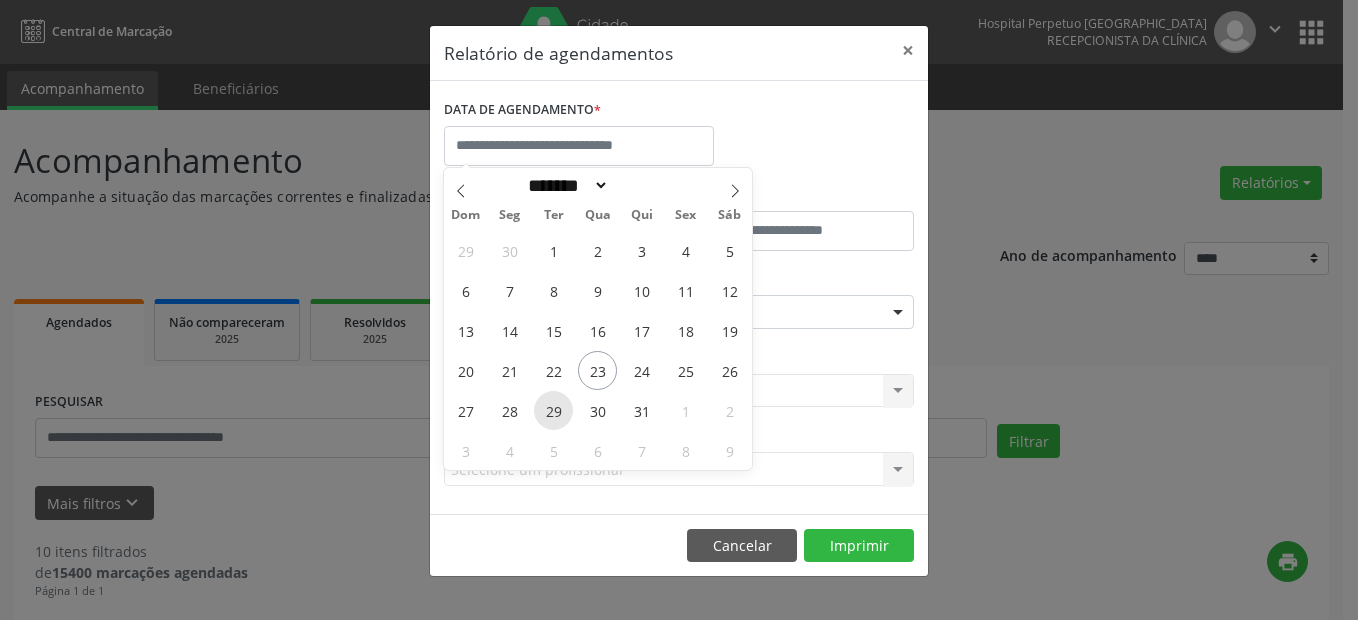 click on "29" at bounding box center (553, 410) 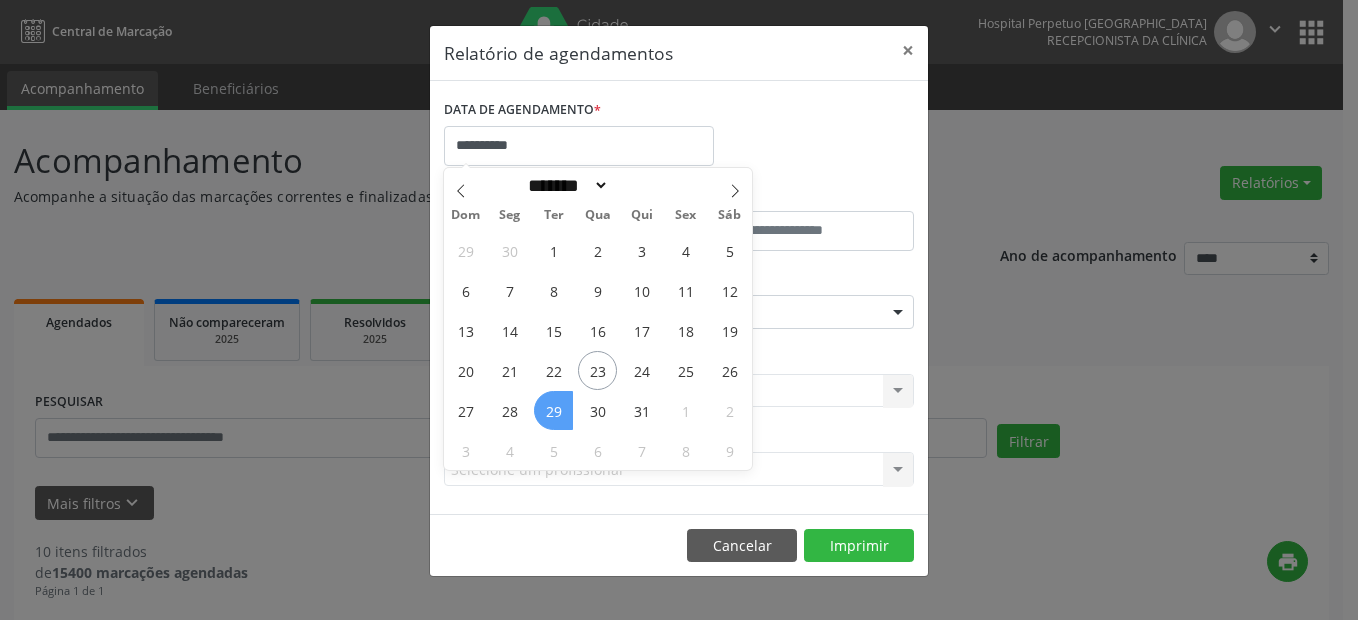 click on "29" at bounding box center [553, 410] 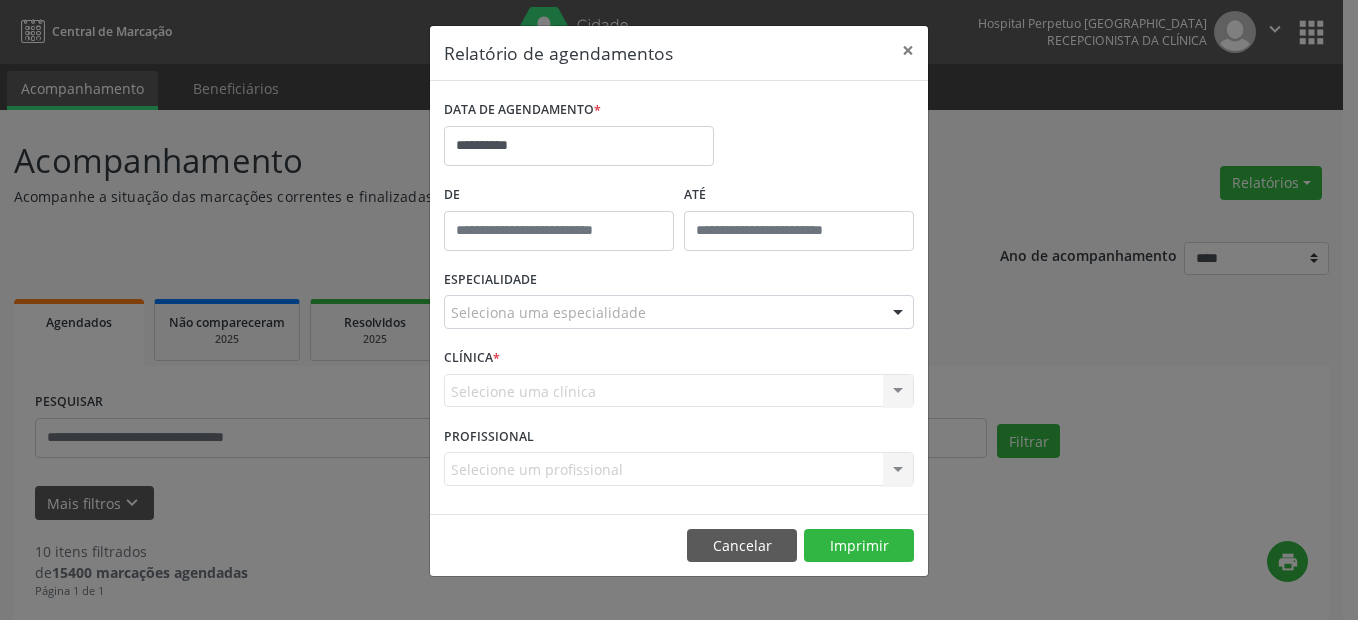 click on "CLÍNICA
*
Selecione uma clínica
Nenhum resultado encontrado para: "   "
Não há nenhuma opção para ser exibida." at bounding box center [679, 382] 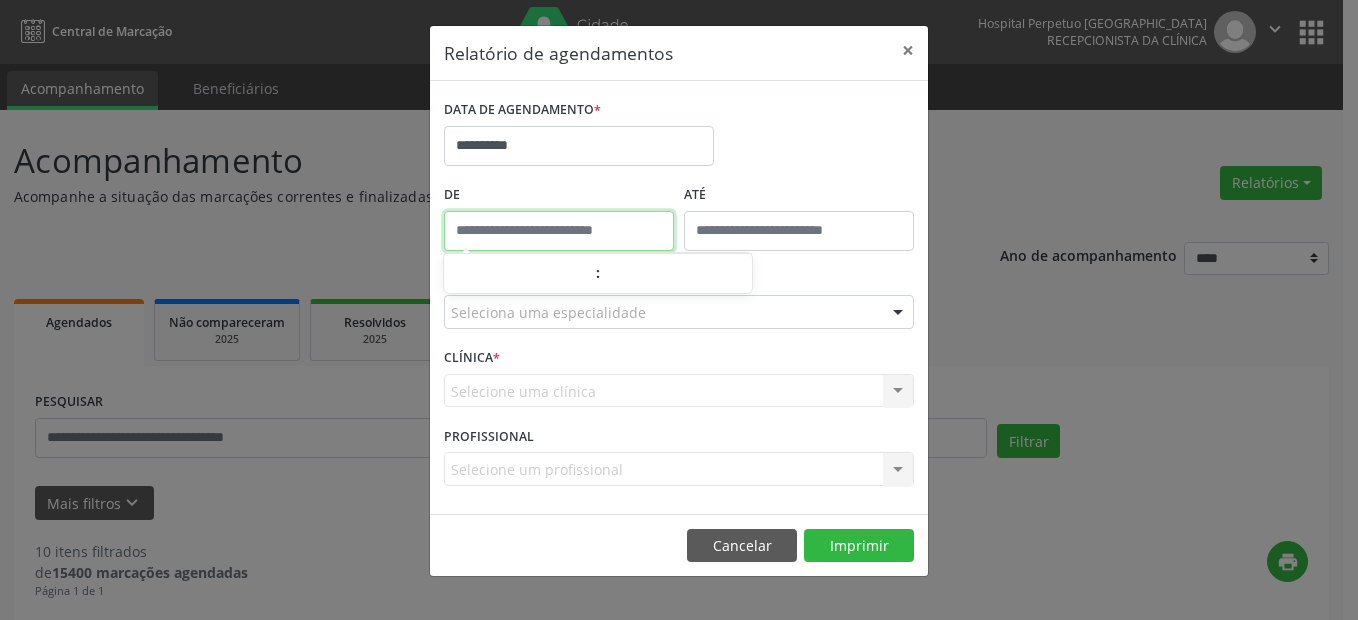 click at bounding box center (559, 231) 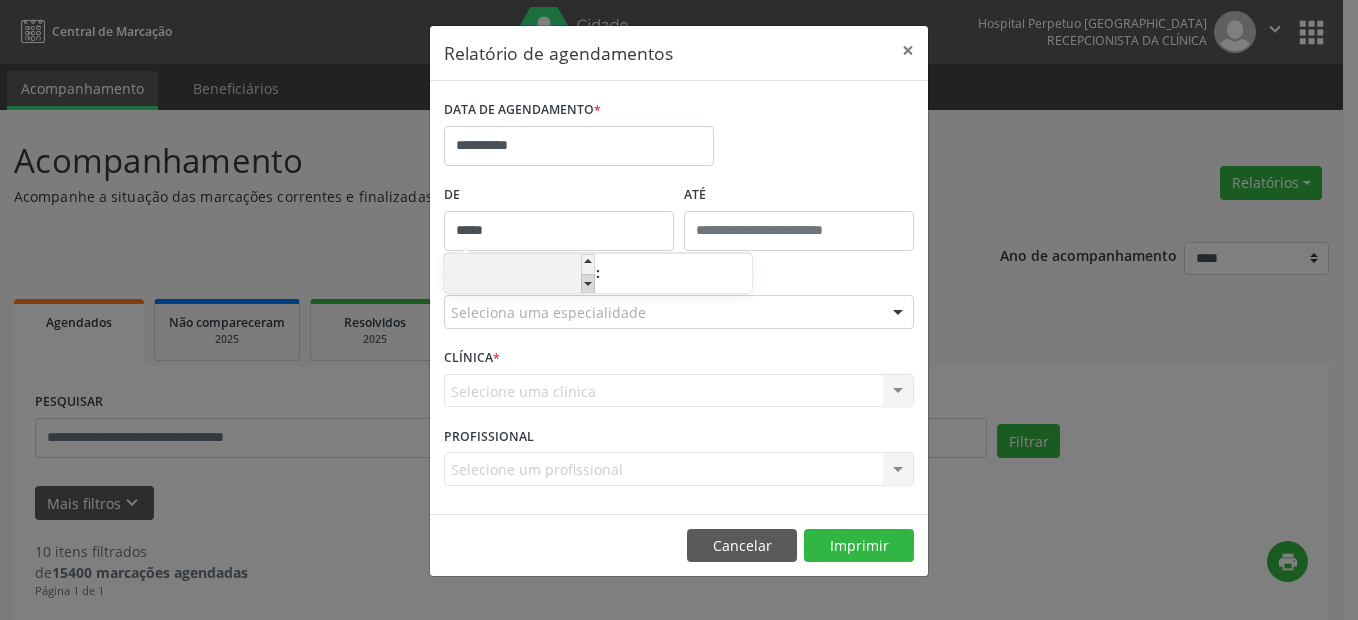 click at bounding box center (588, 284) 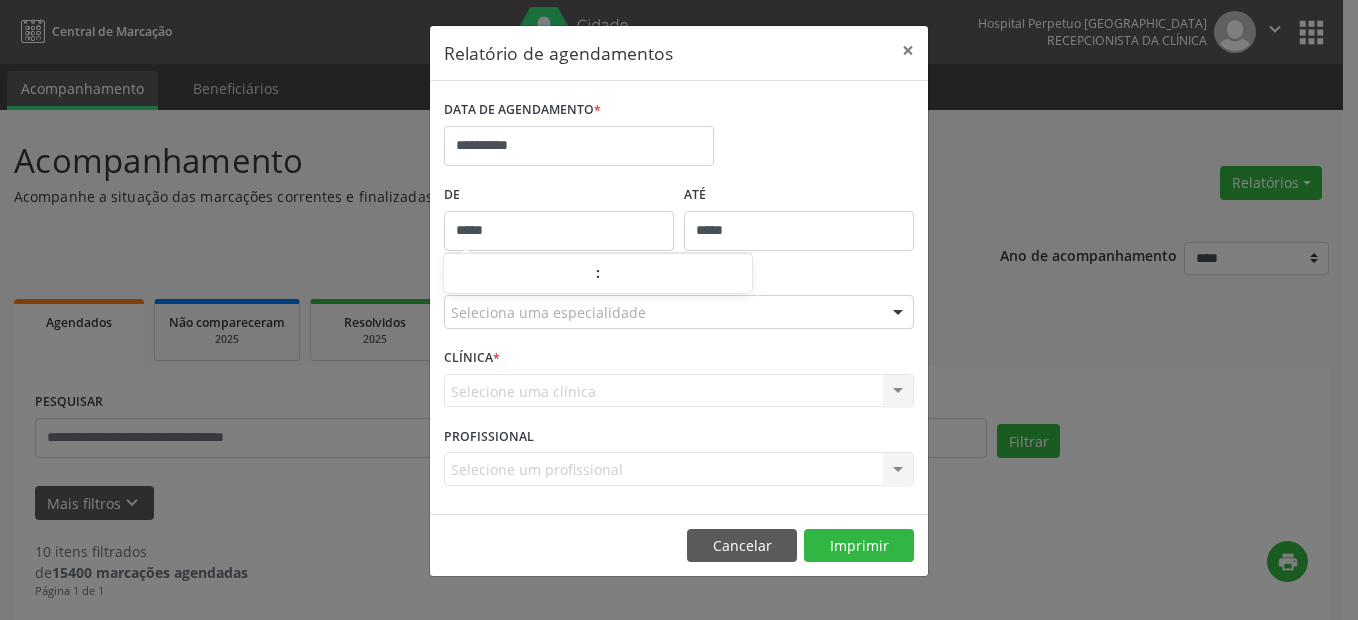 click on "*****" at bounding box center [799, 231] 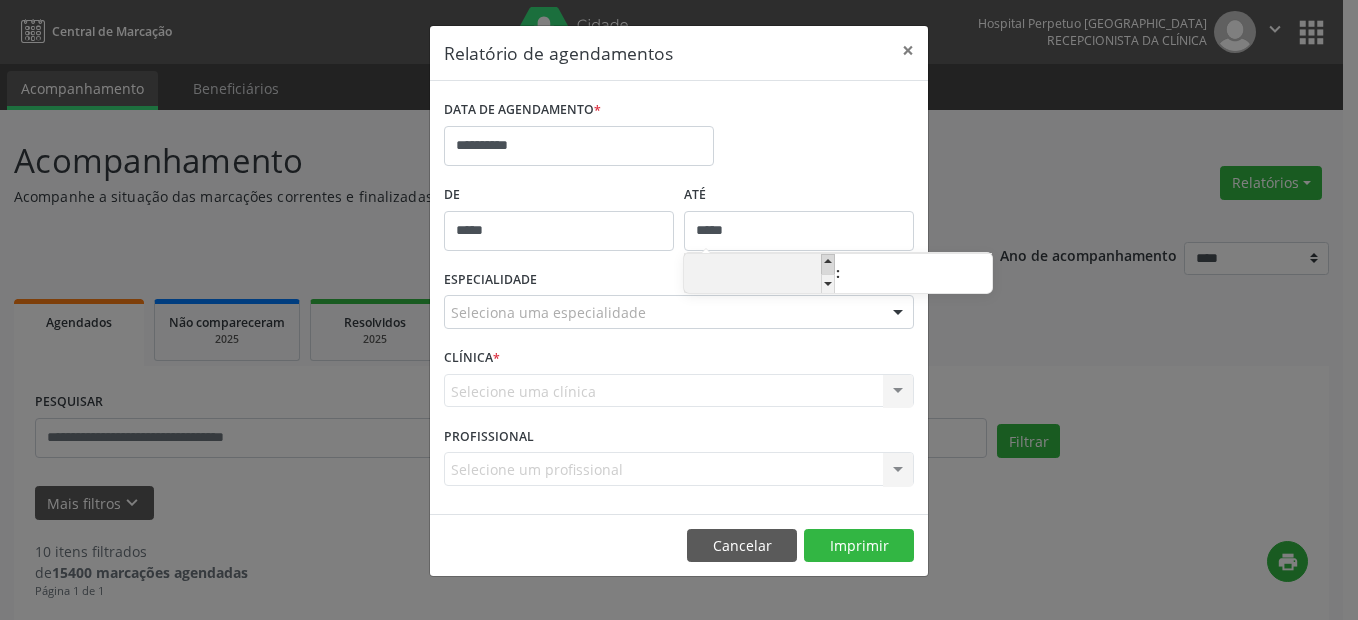 click at bounding box center [828, 264] 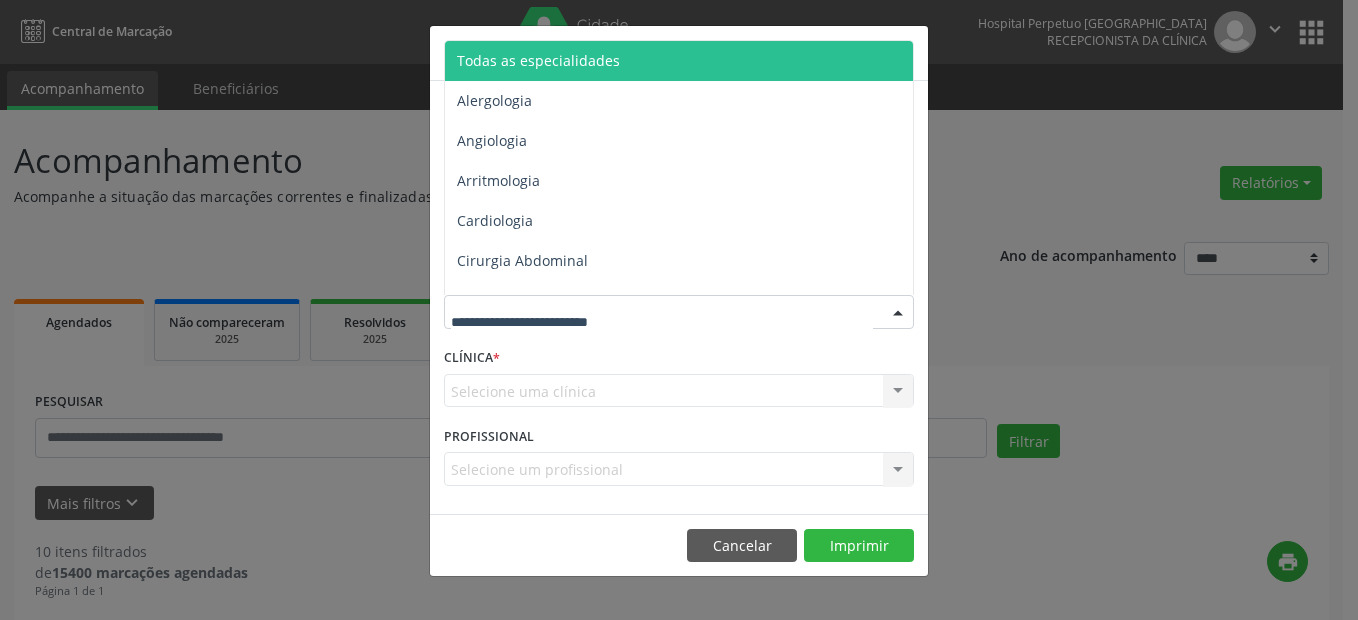 click on "Todas as especialidades" at bounding box center [538, 60] 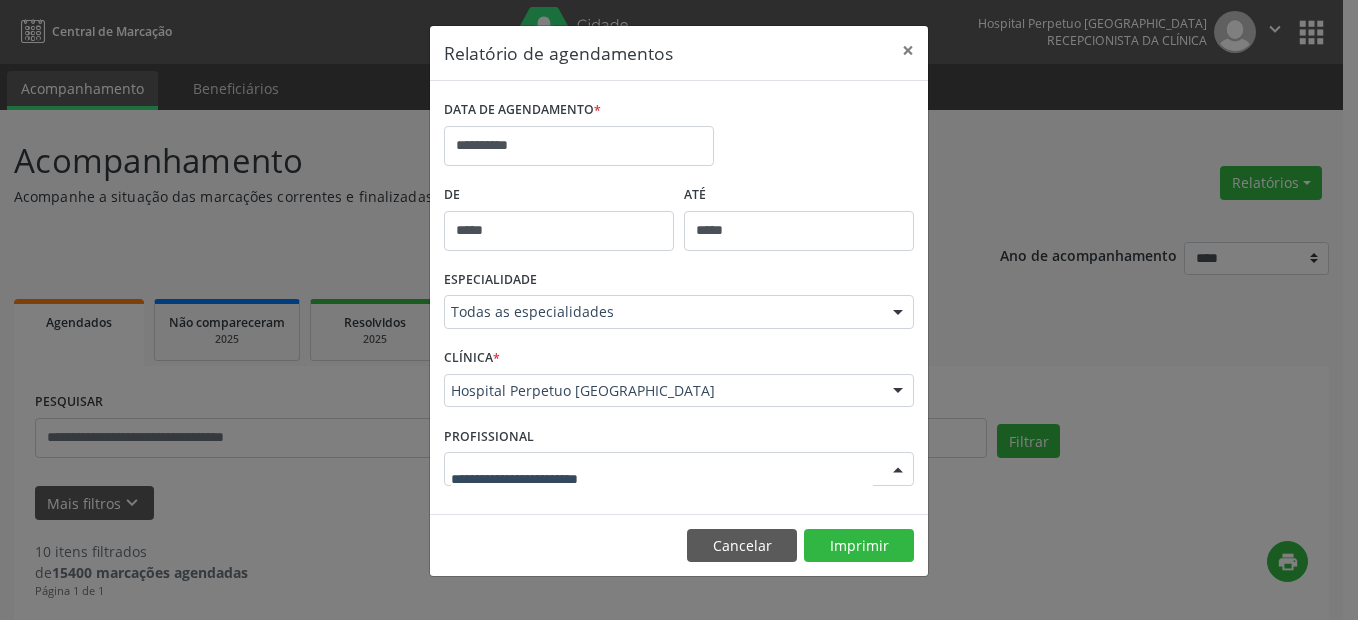 click at bounding box center [679, 469] 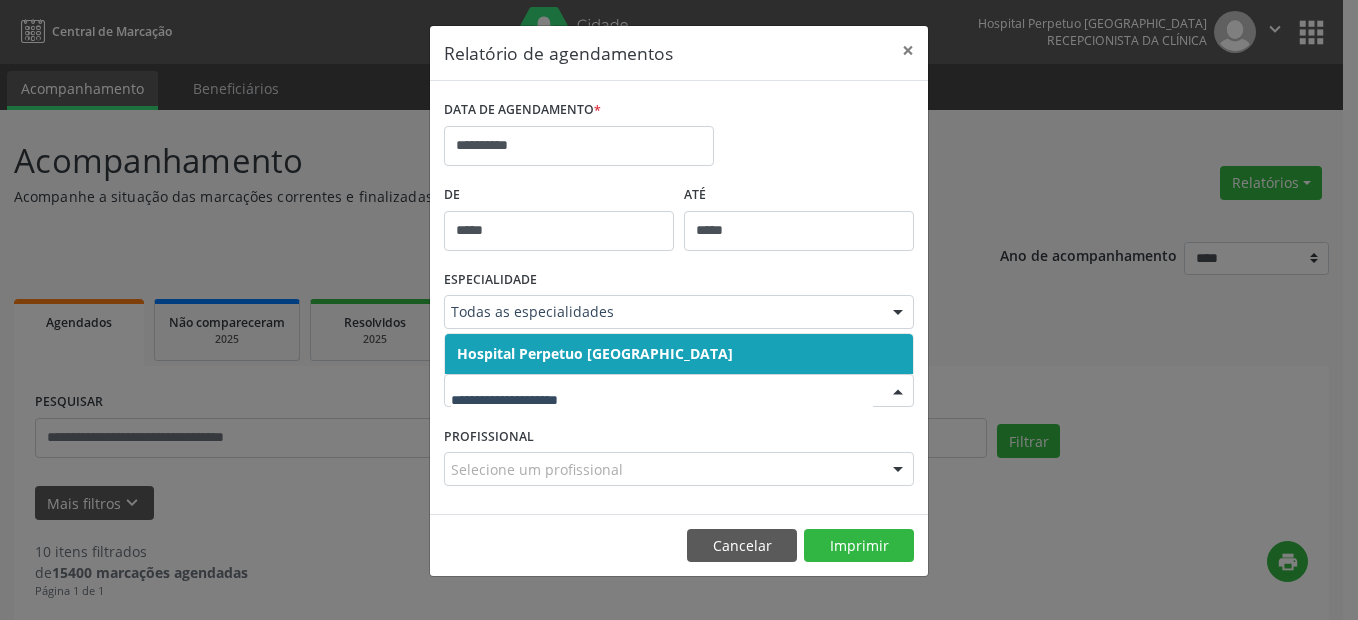 click on "Hospital Perpetuo [GEOGRAPHIC_DATA]" at bounding box center (595, 353) 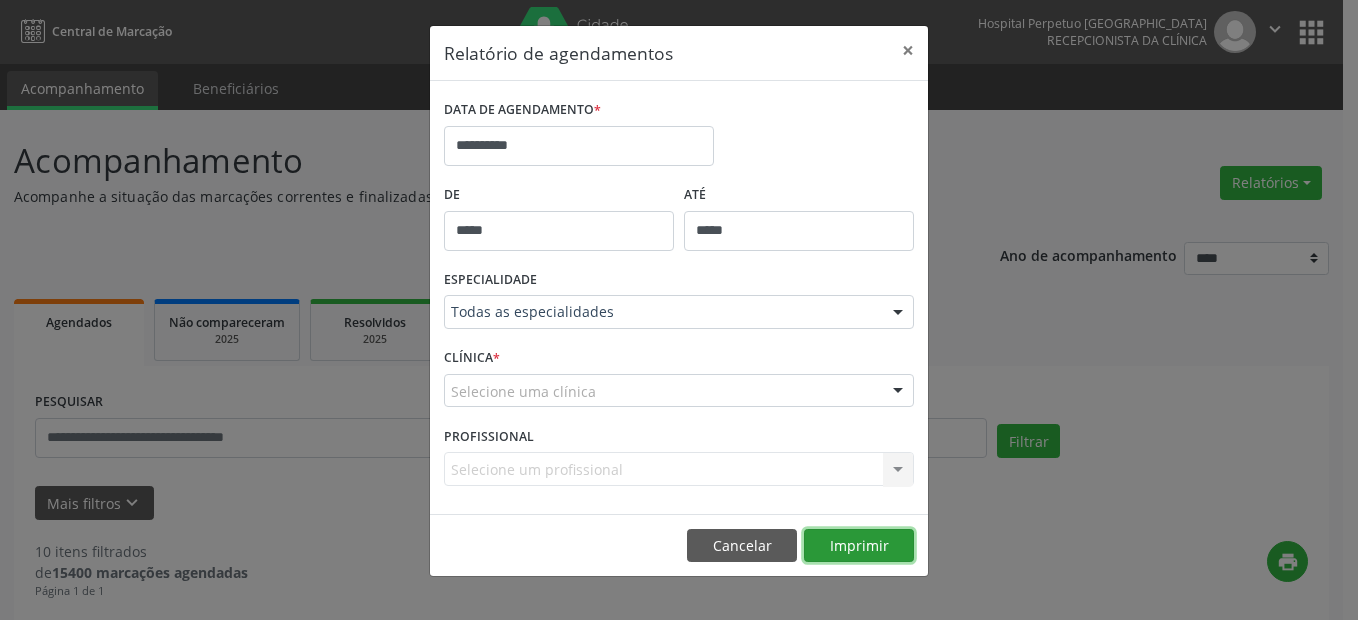 click on "Imprimir" at bounding box center [859, 546] 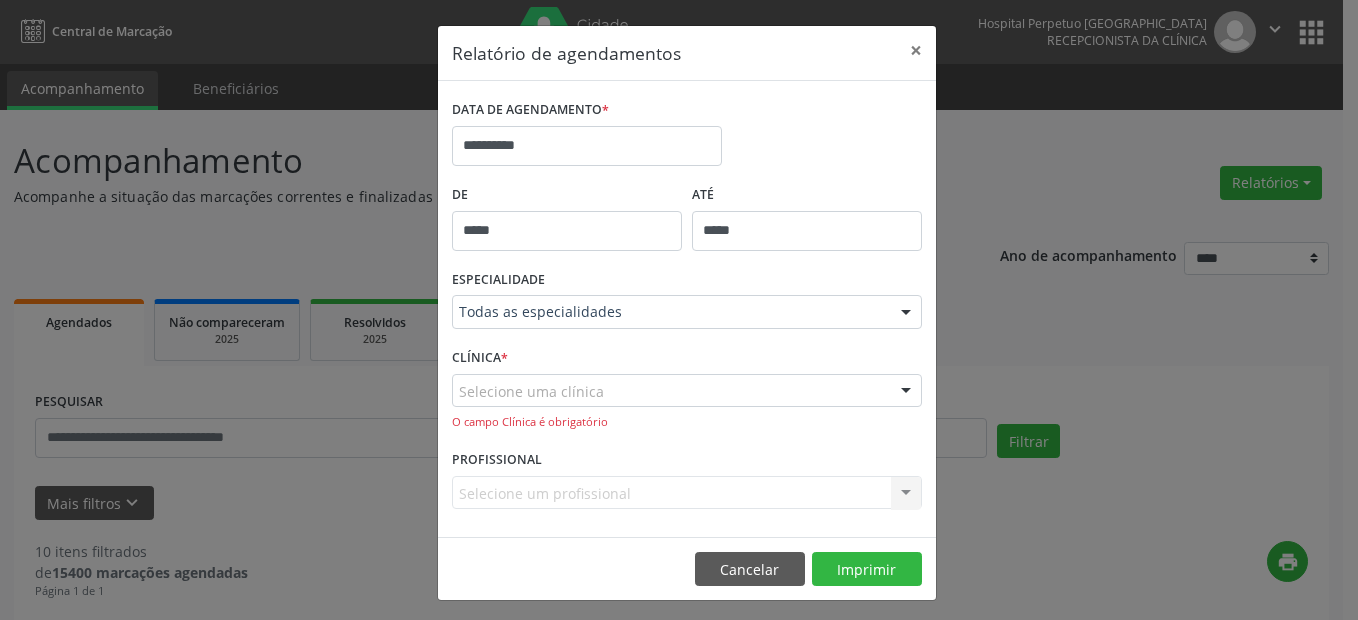 click on "CLÍNICA
*
Selecione uma clínica
Hospital Perpetuo Socorro
Nenhum resultado encontrado para: "   "
Não há nenhuma opção para ser exibida.
O [GEOGRAPHIC_DATA] é obrigatório" at bounding box center (687, 394) 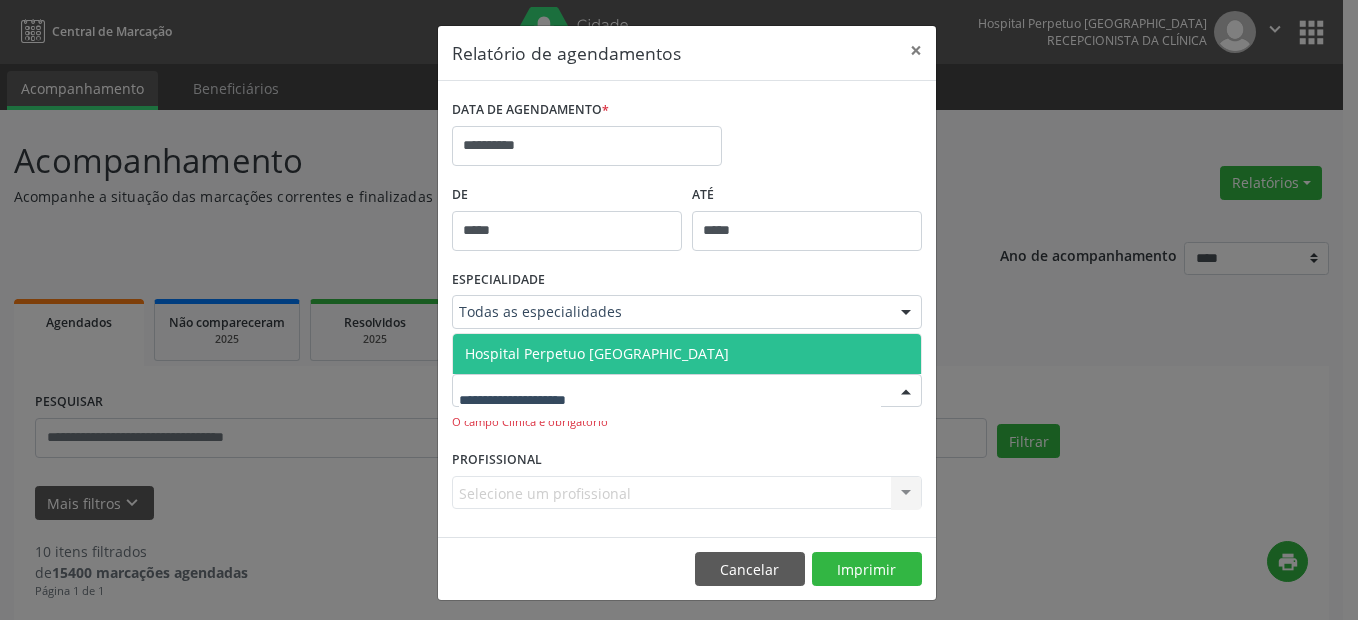 click at bounding box center [687, 391] 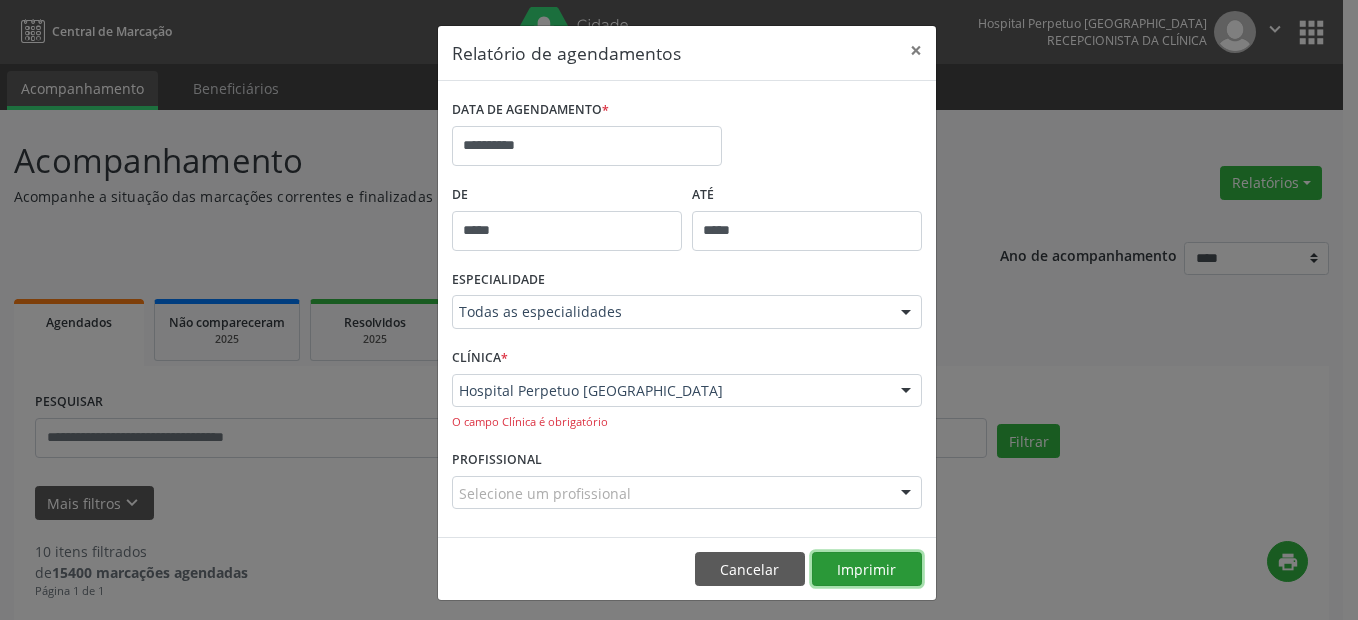 click on "Imprimir" at bounding box center [867, 569] 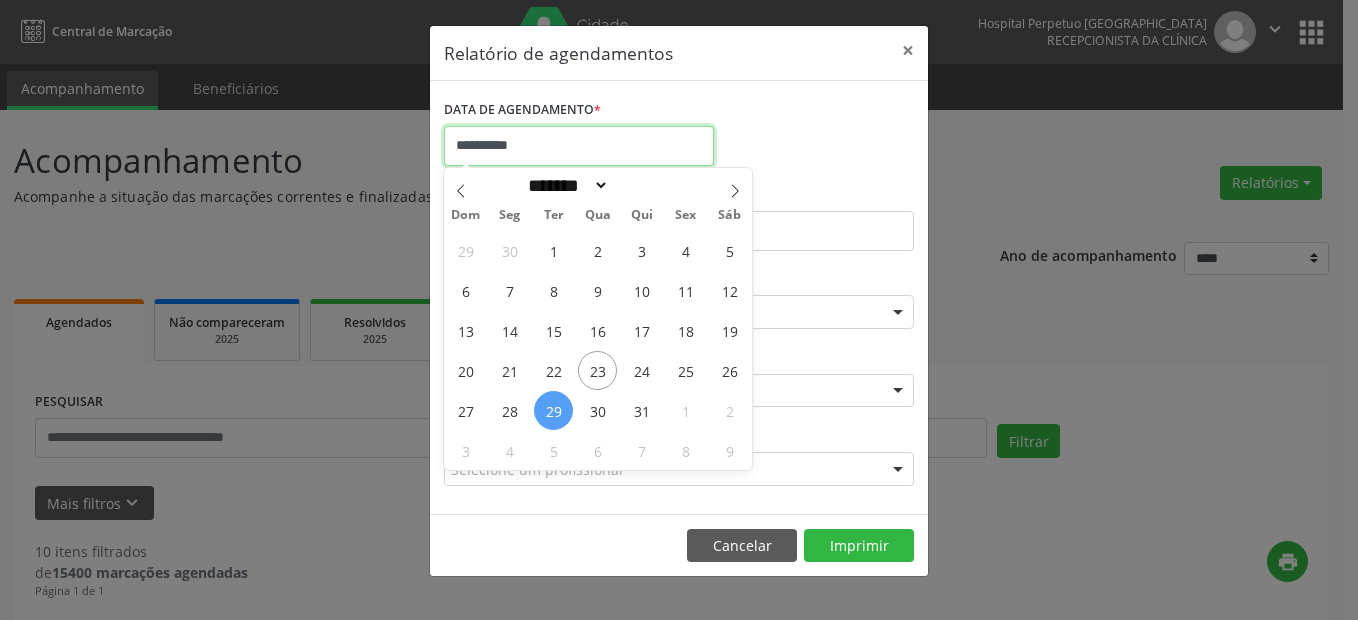 click on "**********" at bounding box center [579, 146] 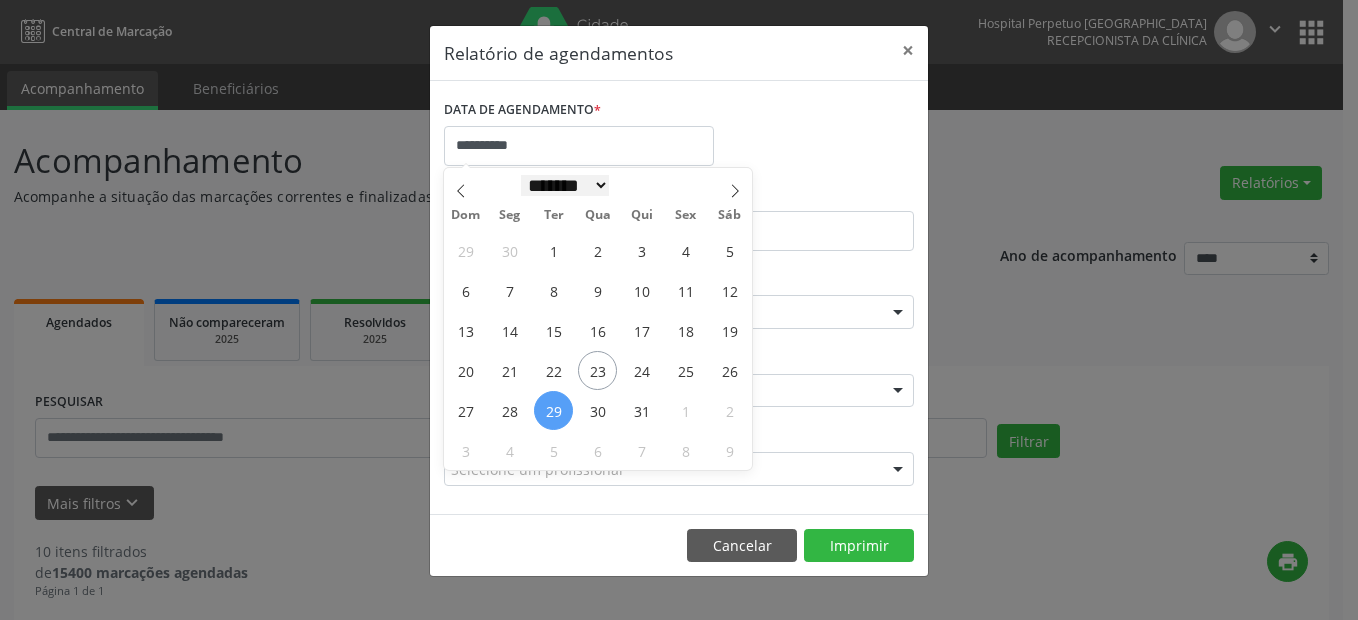click on "******* ********* ***** ***** **** ***** ***** ****** ******** ******* ******** ********" at bounding box center [565, 185] 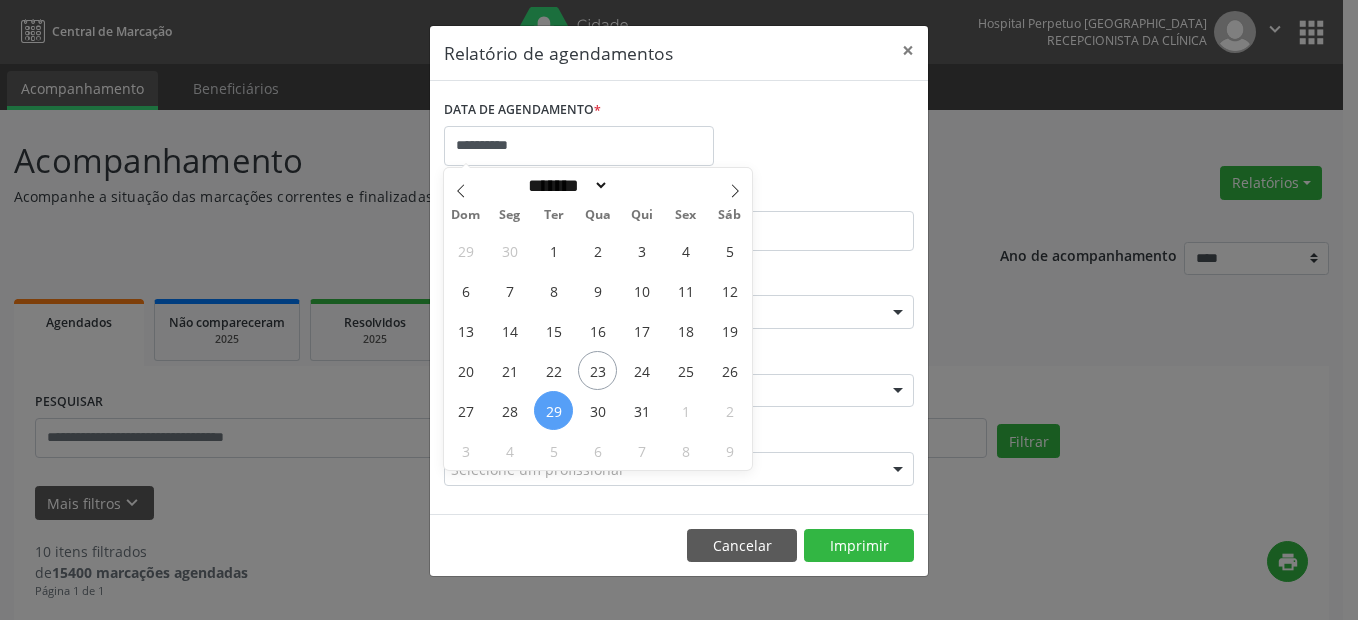 select on "*" 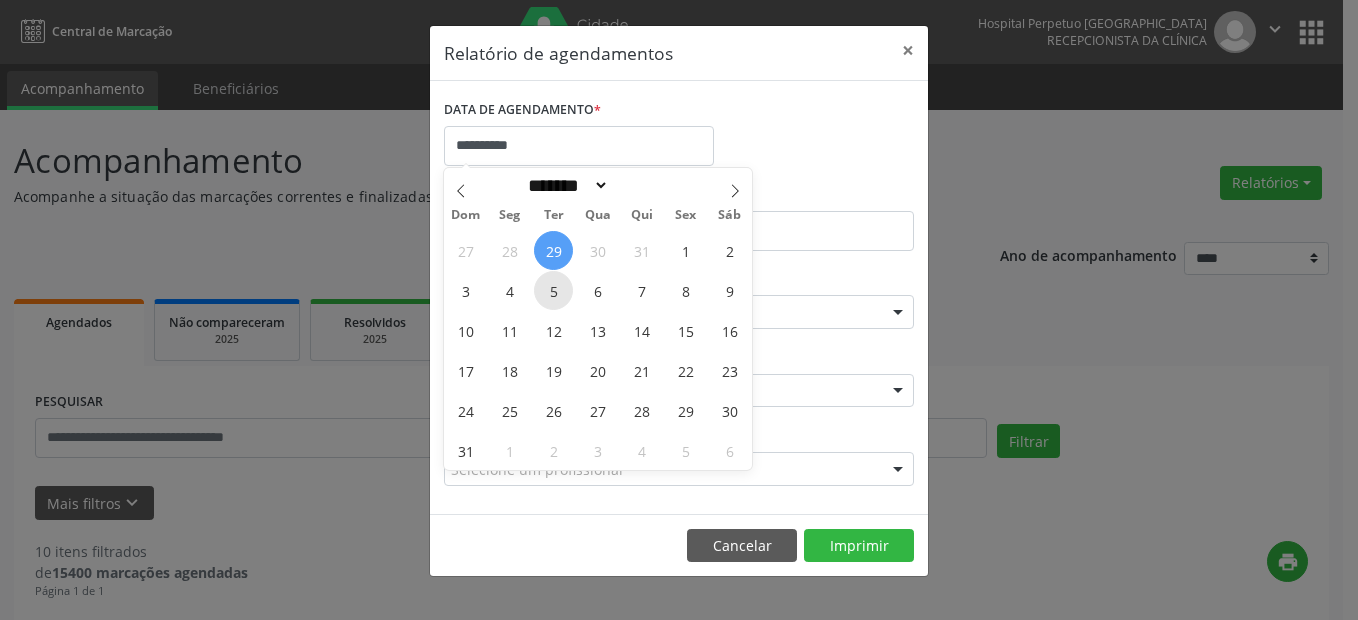 click on "5" at bounding box center [553, 290] 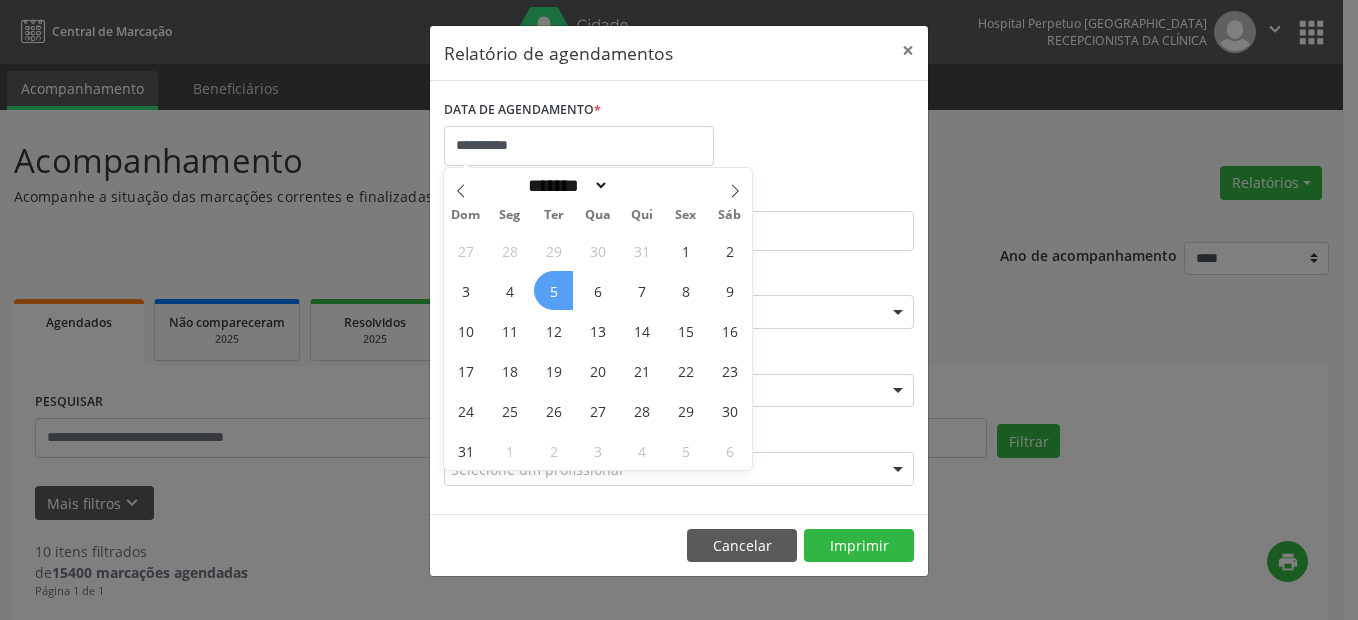 click on "5" at bounding box center [553, 290] 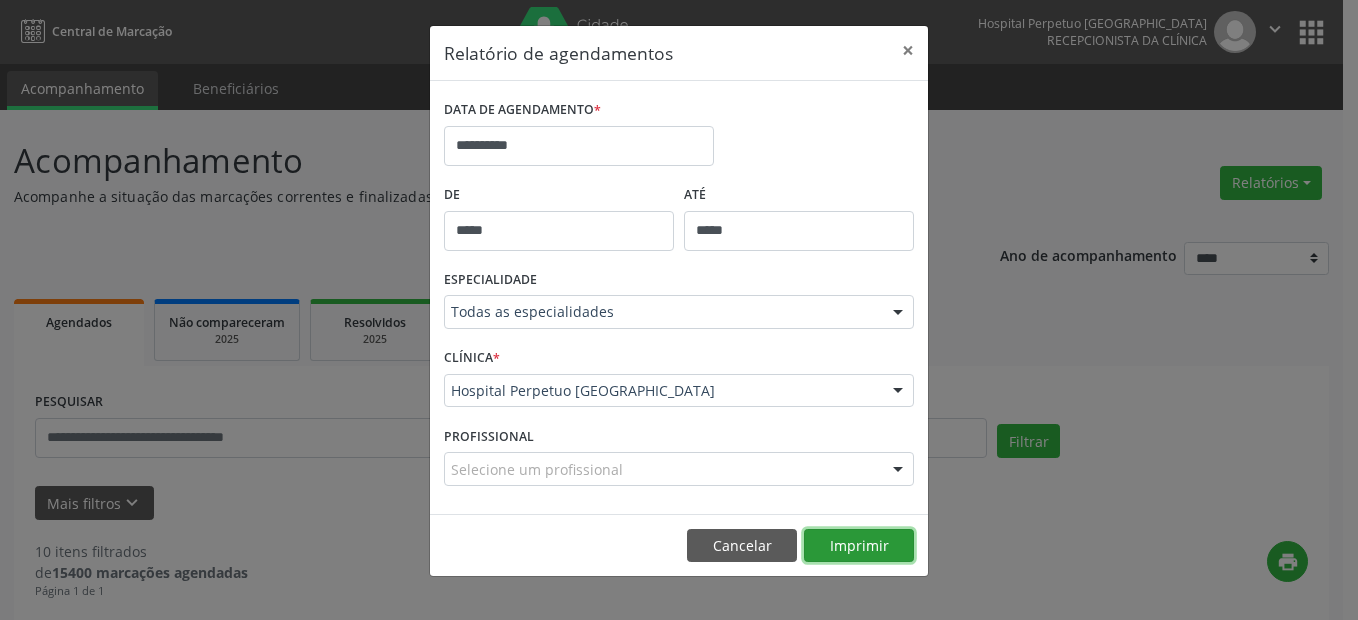 click on "Imprimir" at bounding box center [859, 546] 